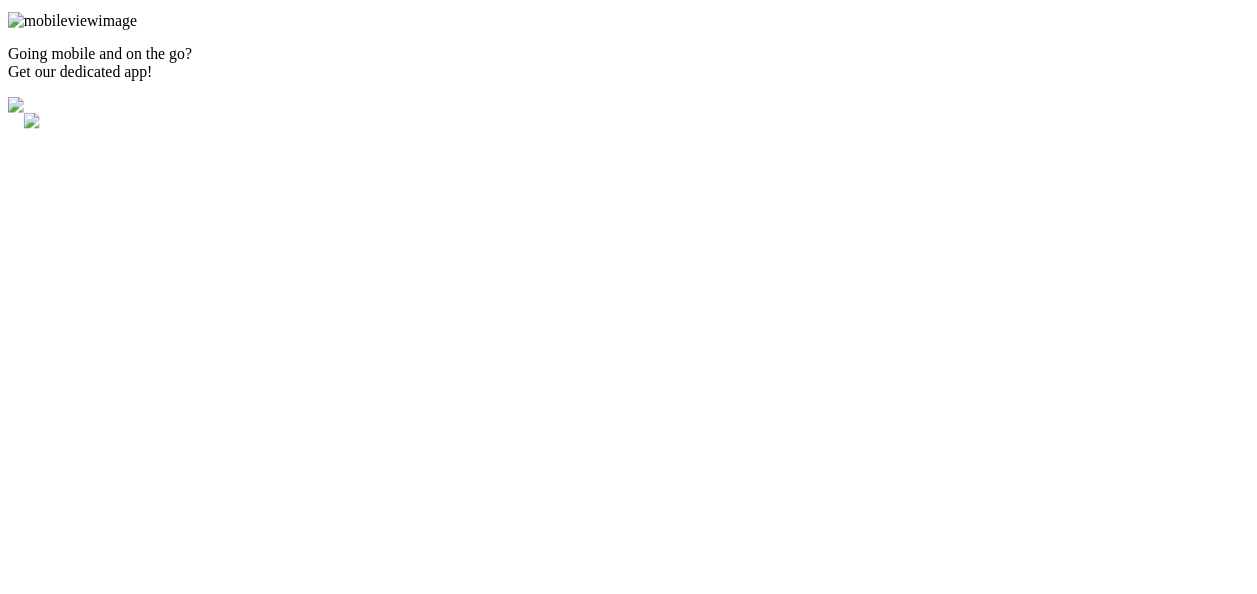 scroll, scrollTop: 0, scrollLeft: 0, axis: both 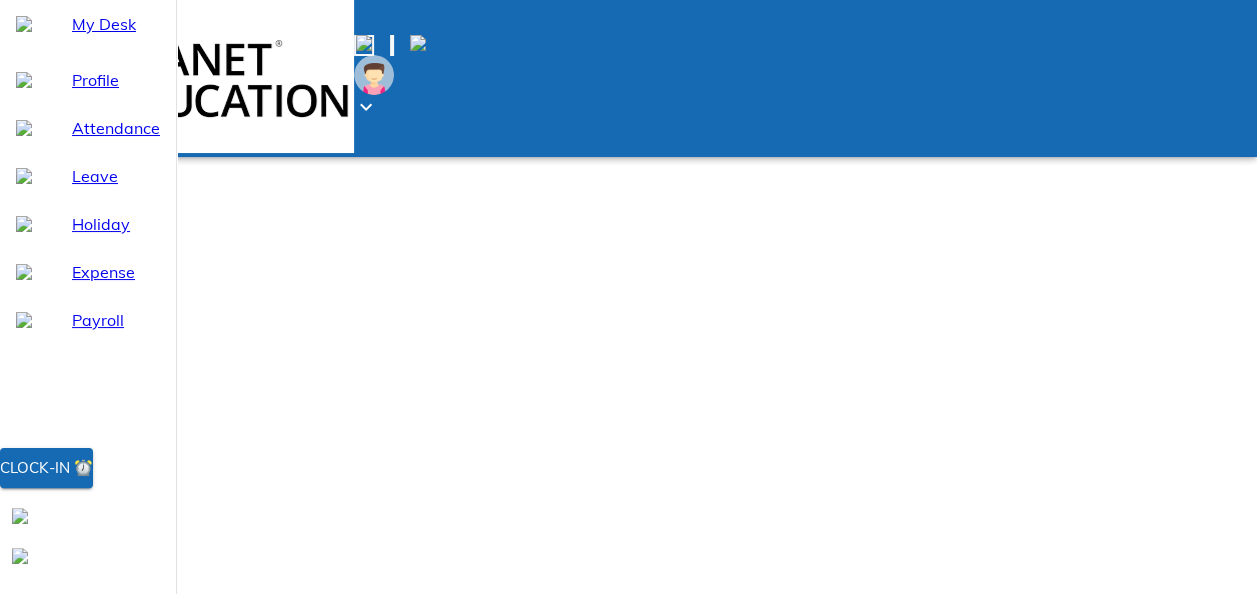 click at bounding box center [374, 75] 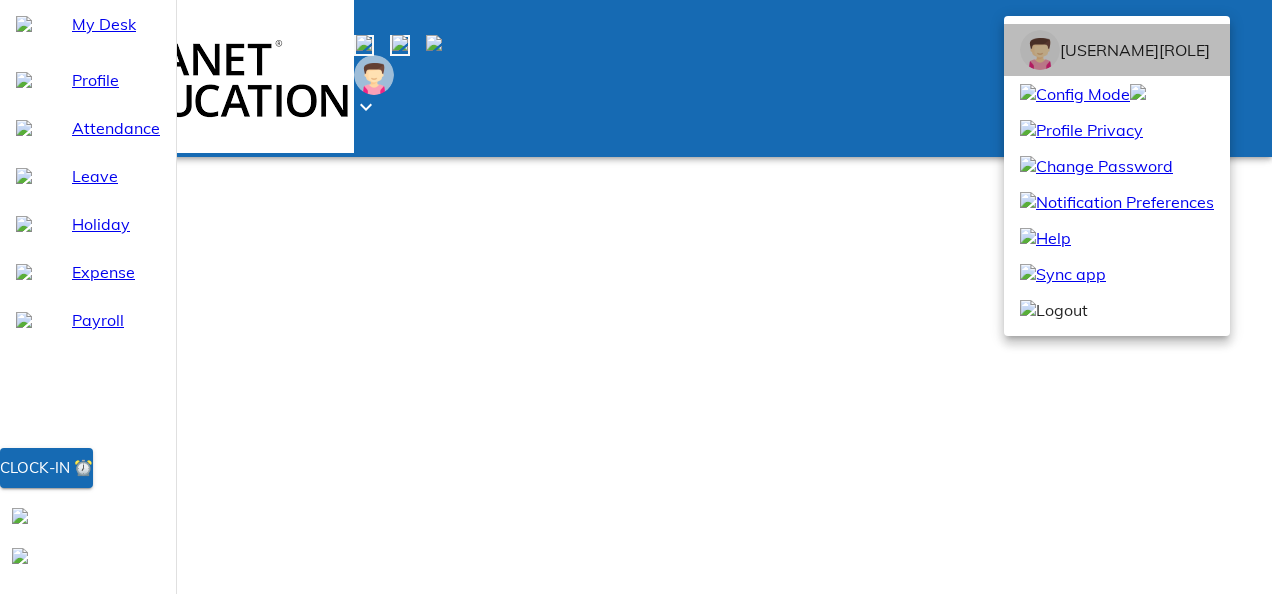 click on "[ROLE]" at bounding box center (1184, 50) 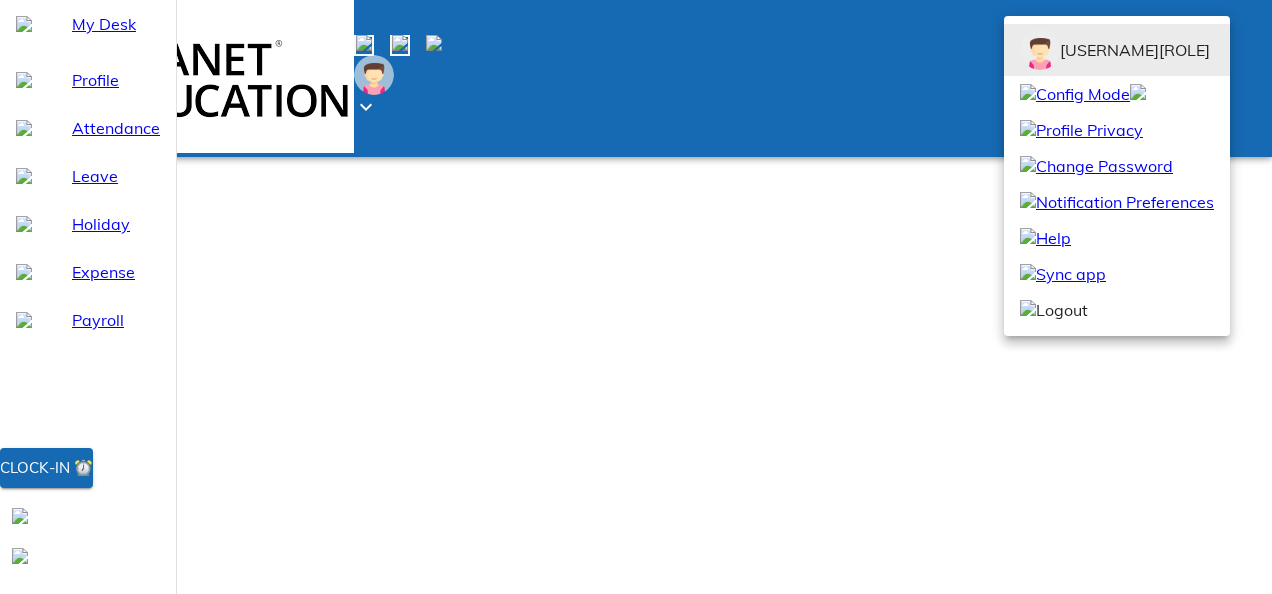 click at bounding box center (636, 297) 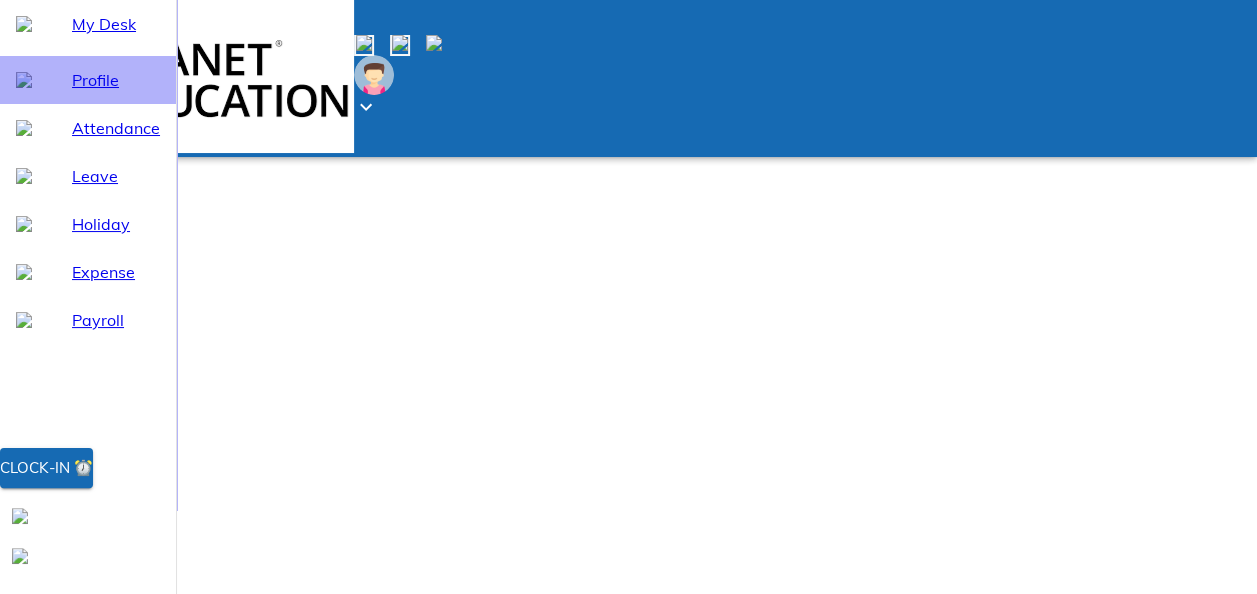 click on "Profile" at bounding box center (116, 80) 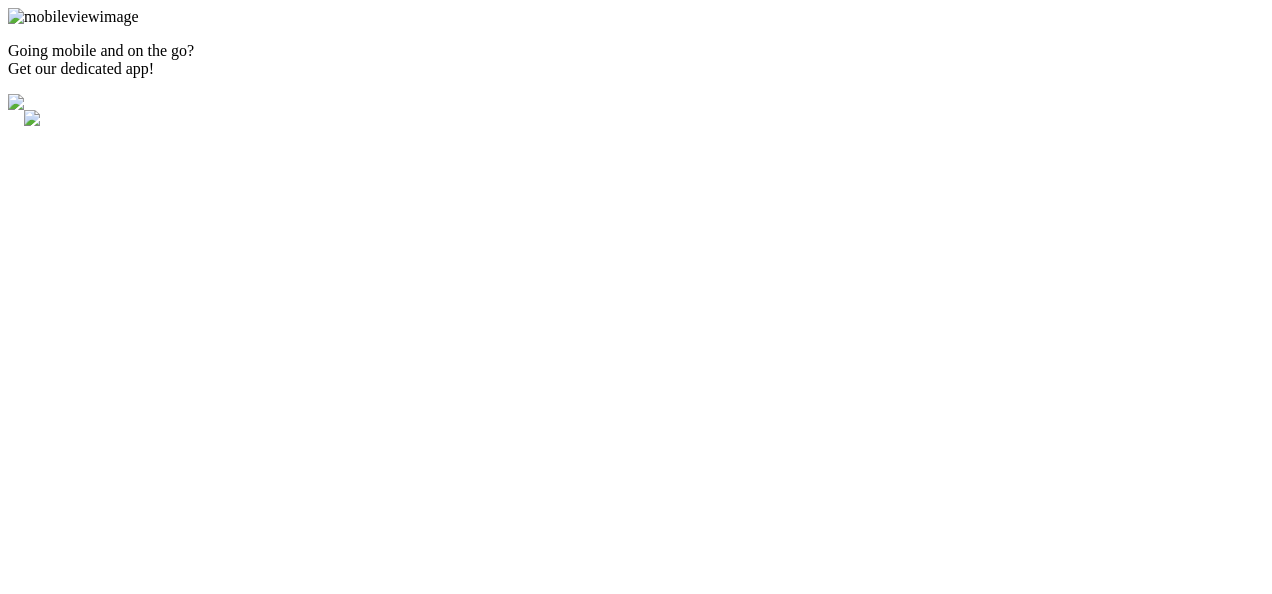 scroll, scrollTop: 0, scrollLeft: 0, axis: both 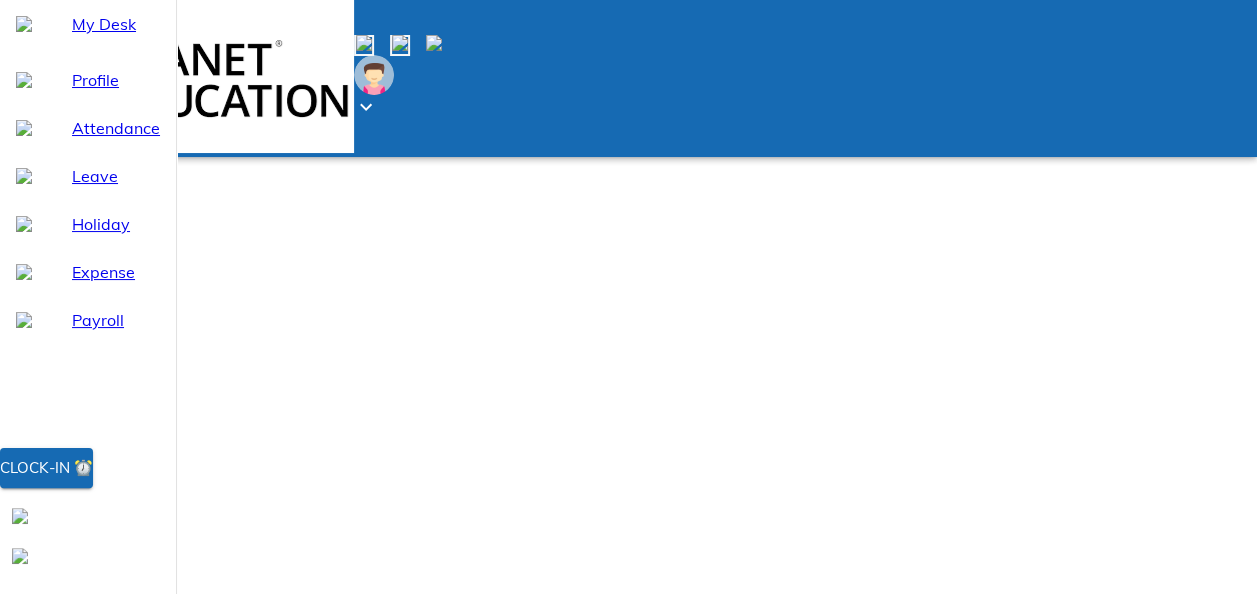 click at bounding box center (398, 79) 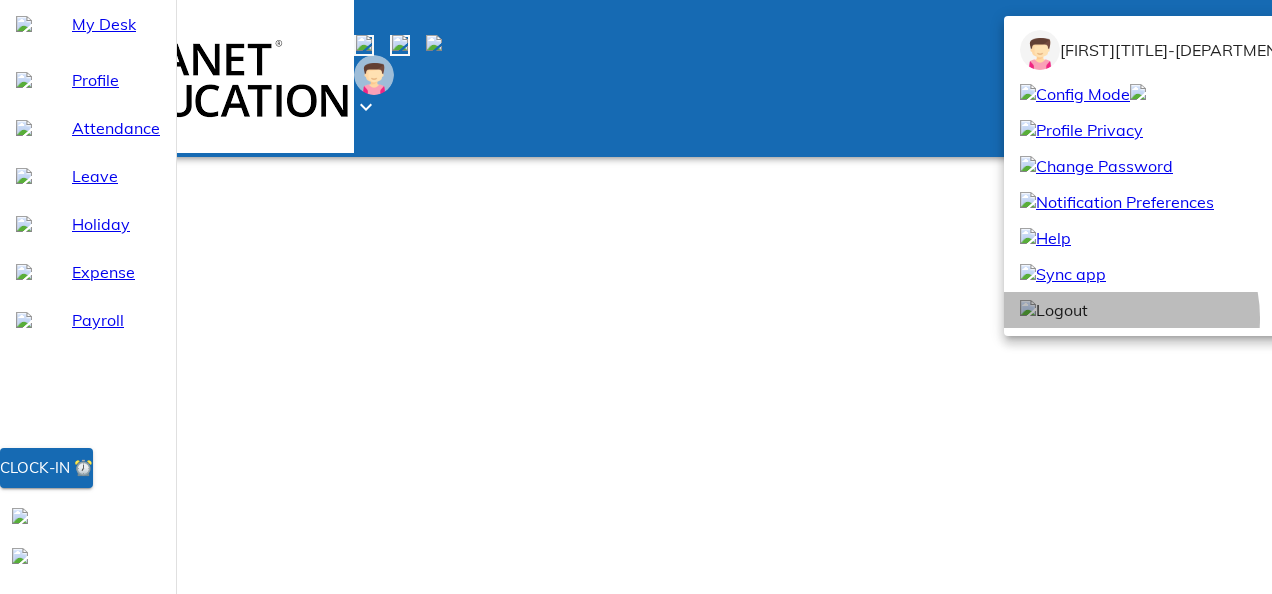 click on "Logout" at bounding box center (1054, 310) 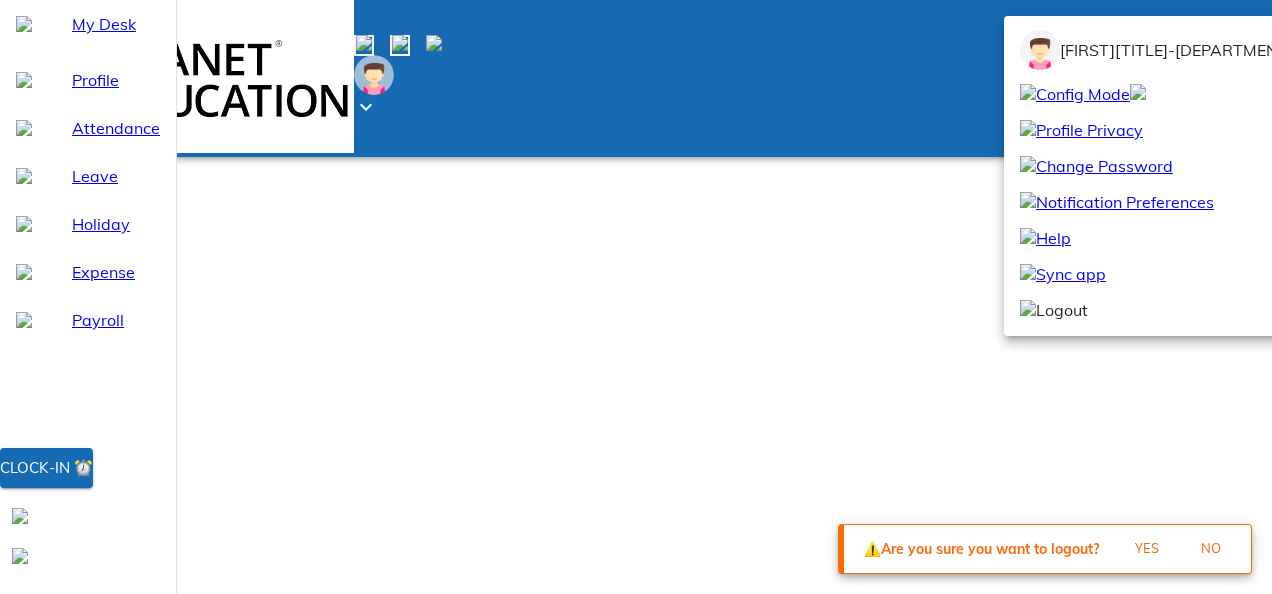 click on "Yes" at bounding box center [1147, 548] 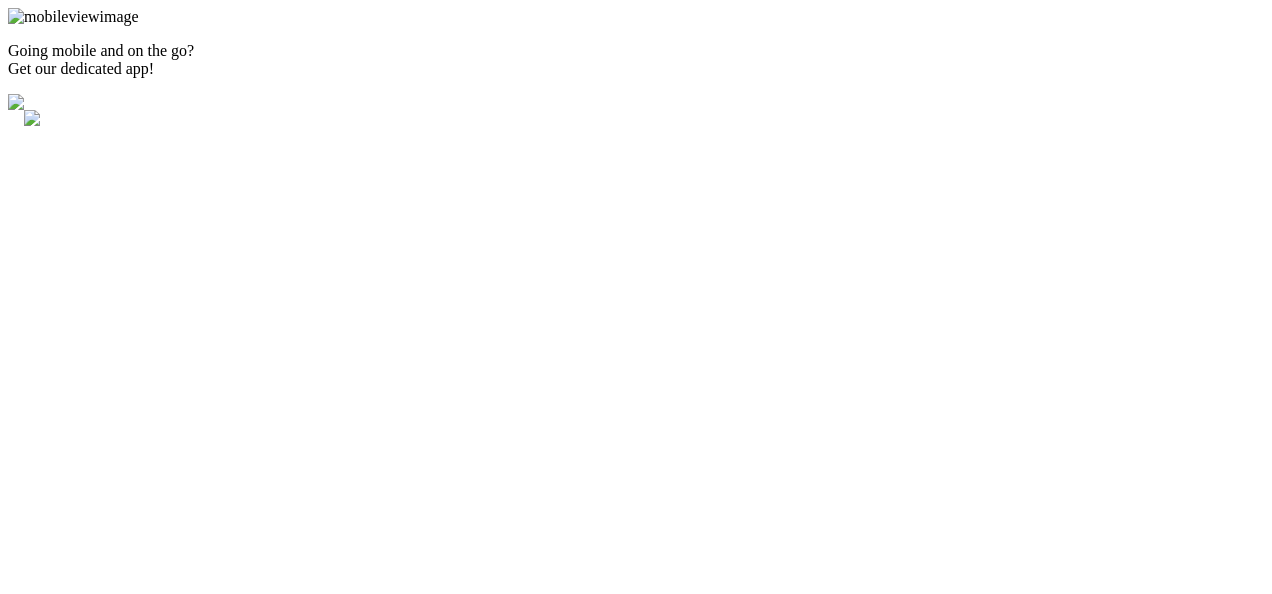 scroll, scrollTop: 0, scrollLeft: 0, axis: both 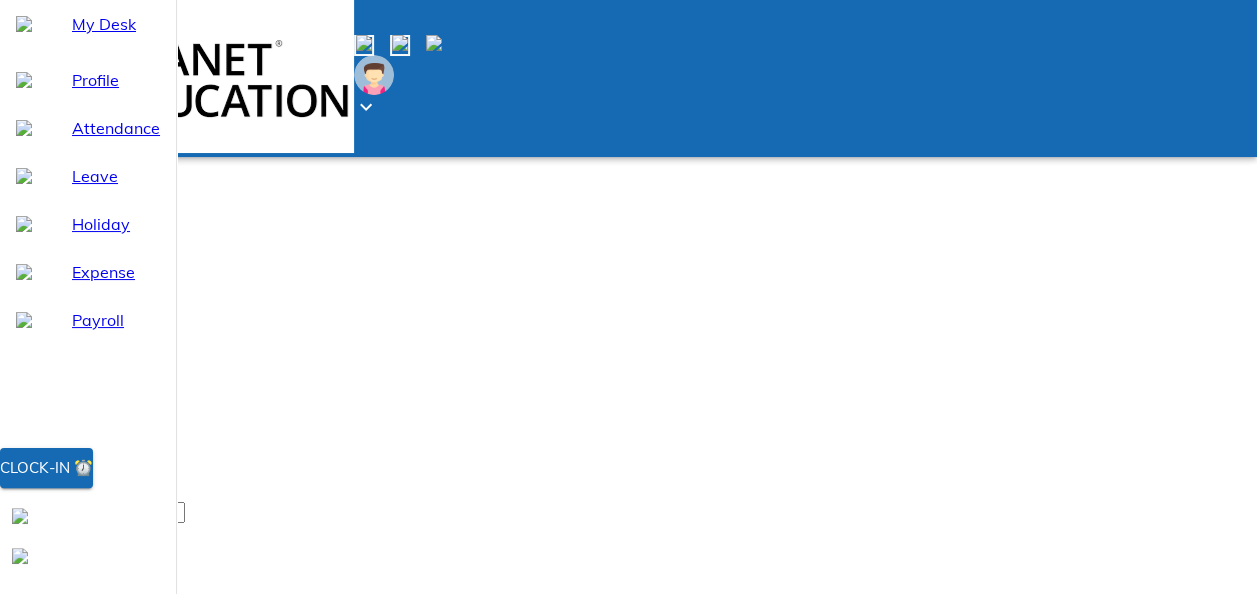 click on "No employee clocked-in yet" at bounding box center (429, 1074) 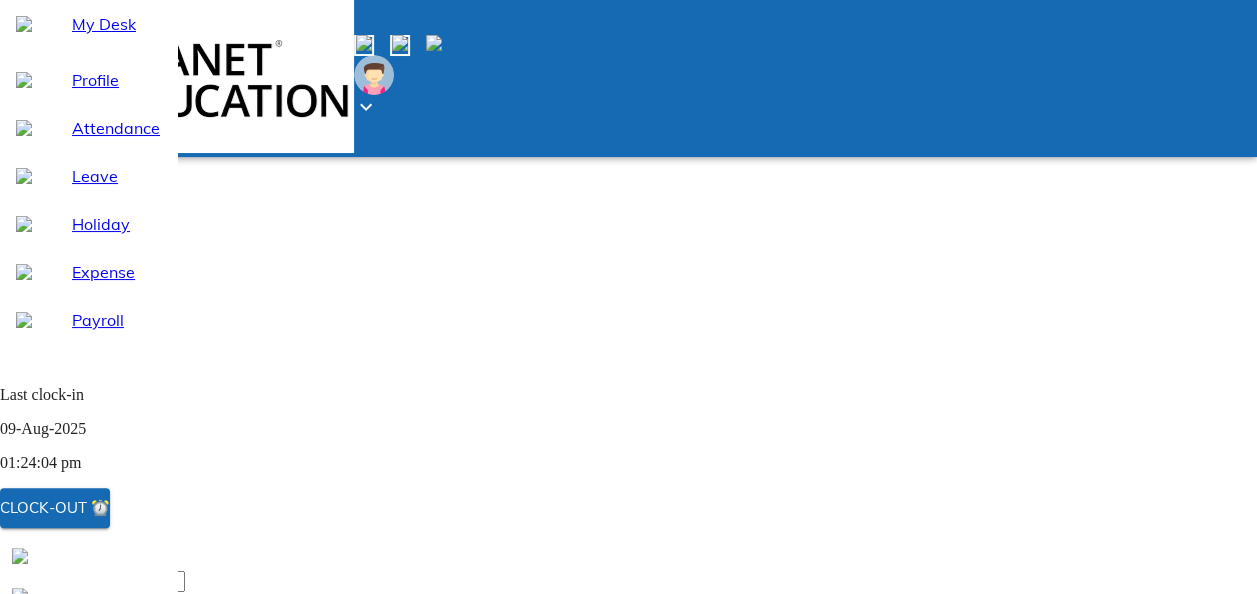 scroll, scrollTop: 0, scrollLeft: 0, axis: both 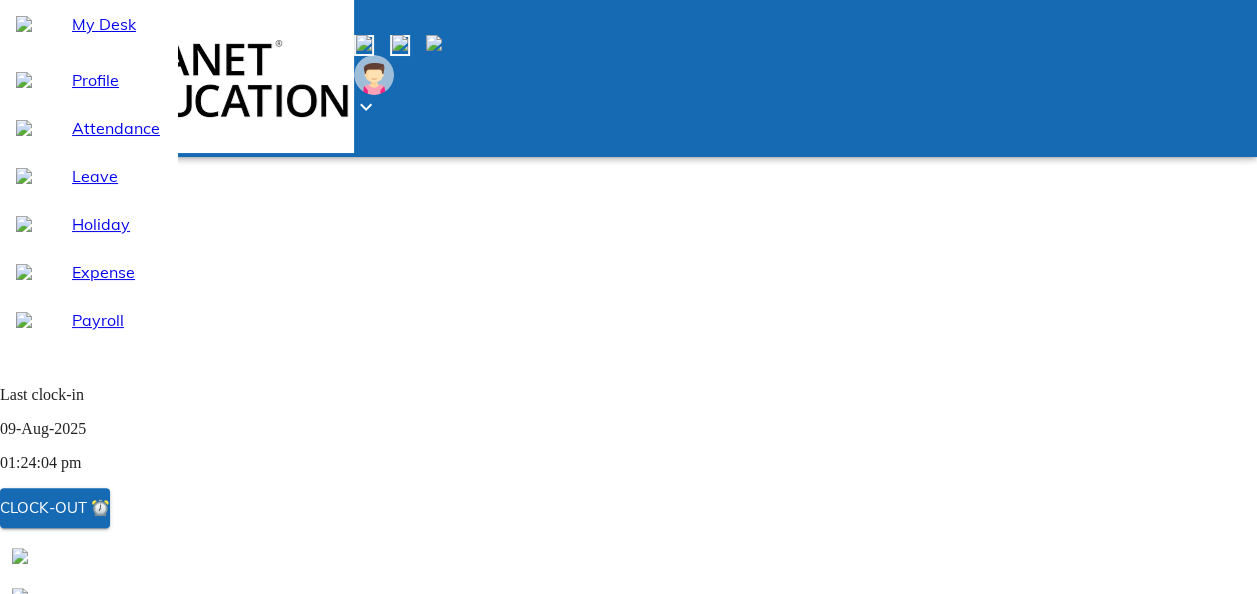 click at bounding box center [374, 75] 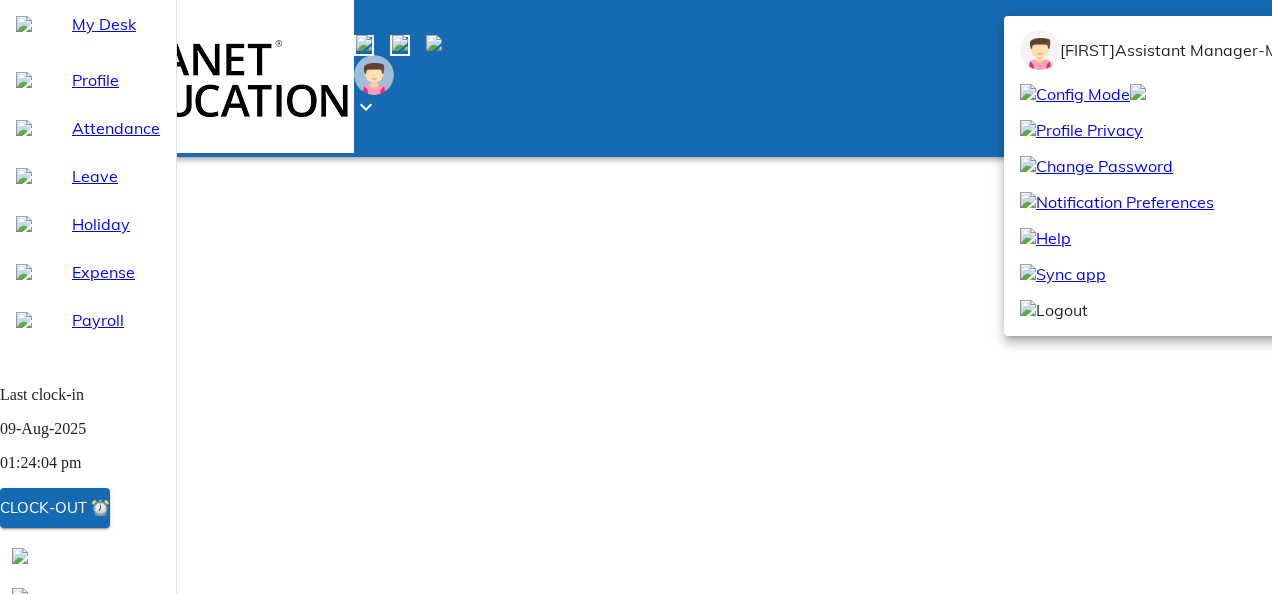 click at bounding box center (636, 297) 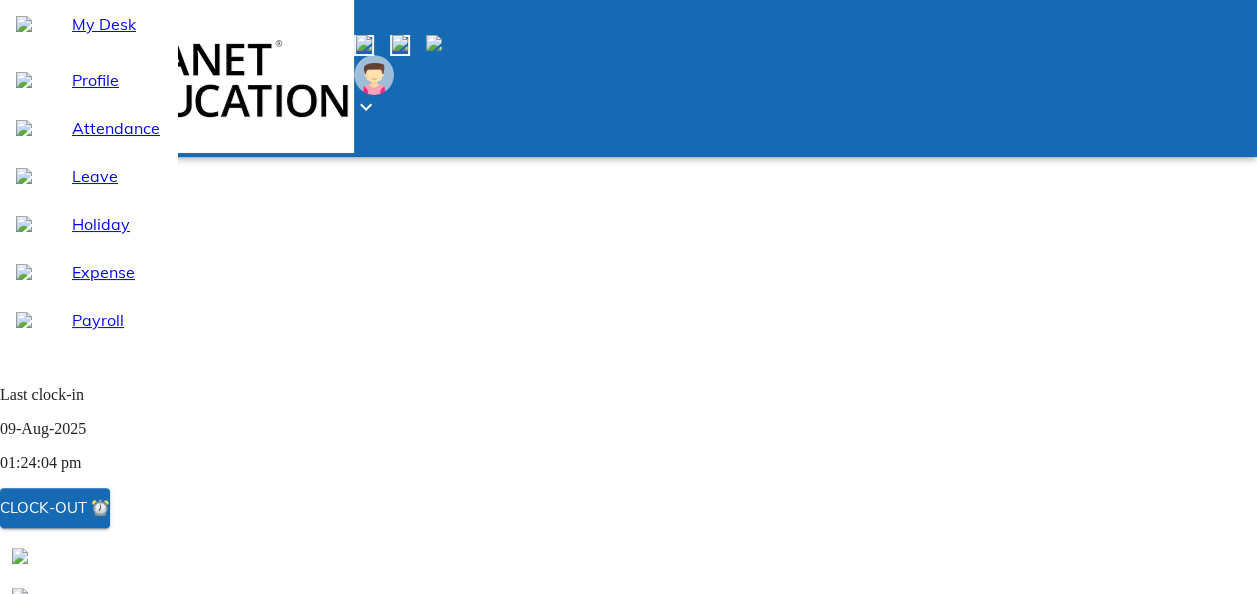 click on "Profile" at bounding box center [116, 80] 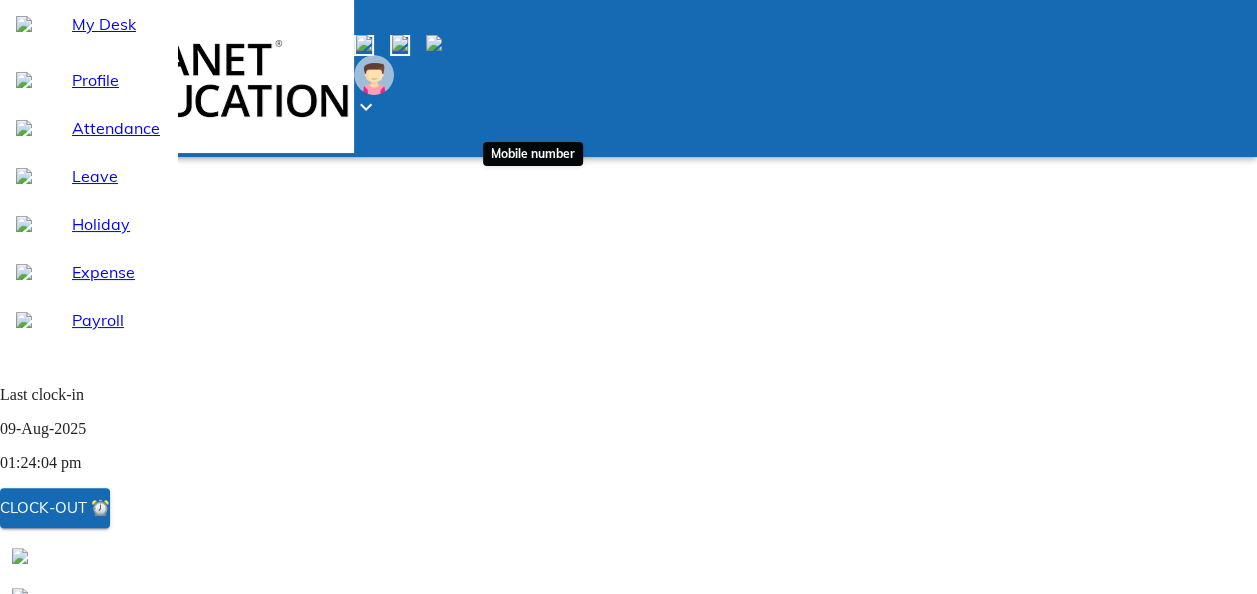 click on "[PHONE]" at bounding box center (118, 772) 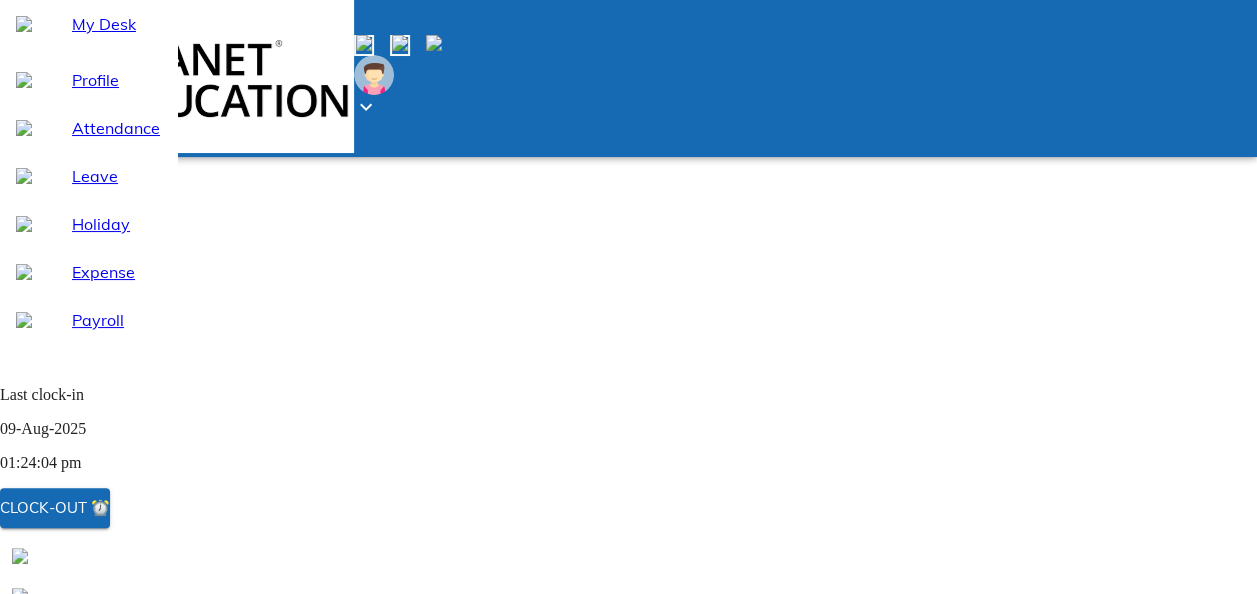click on "shreyas   Current employee Assistant Manager-Marketing(Karnataka) +919035988031 shreyas@planeteducation.info Marketing" at bounding box center (176, 779) 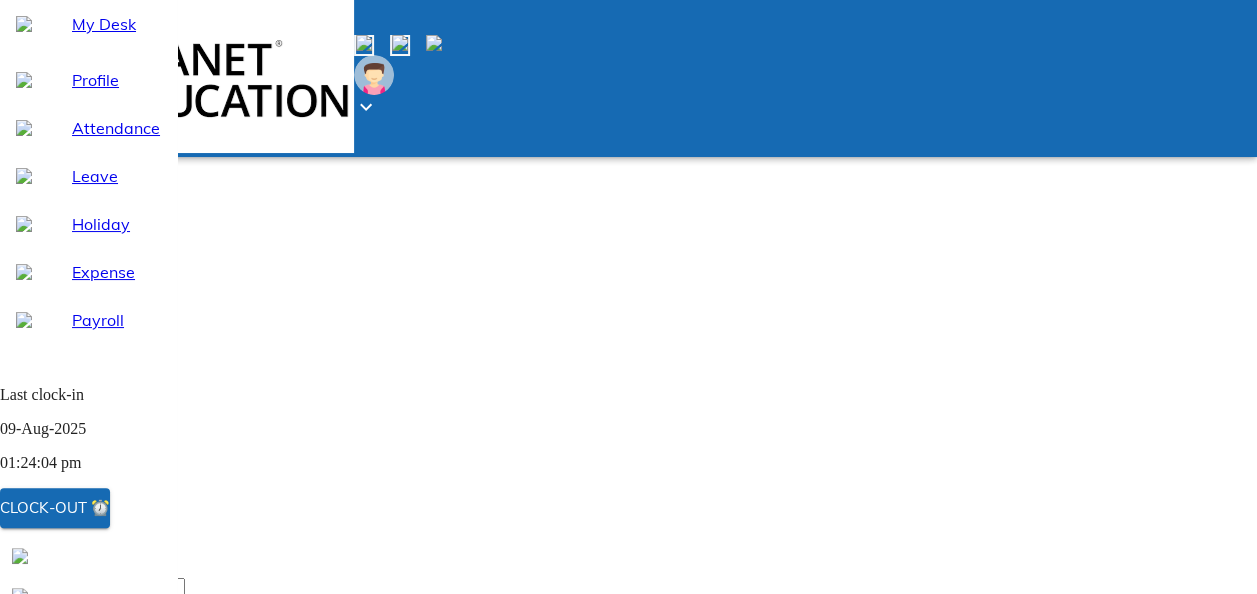scroll, scrollTop: 0, scrollLeft: 0, axis: both 